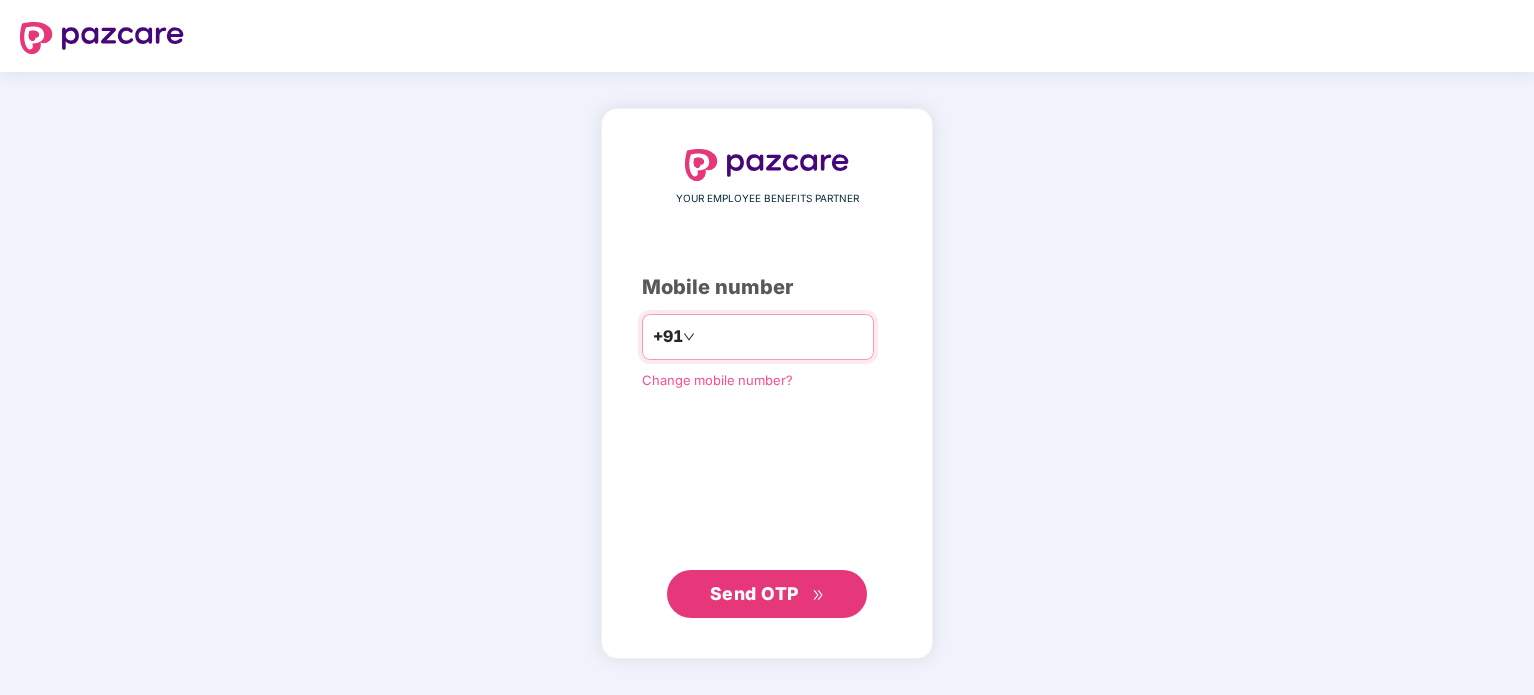 scroll, scrollTop: 0, scrollLeft: 0, axis: both 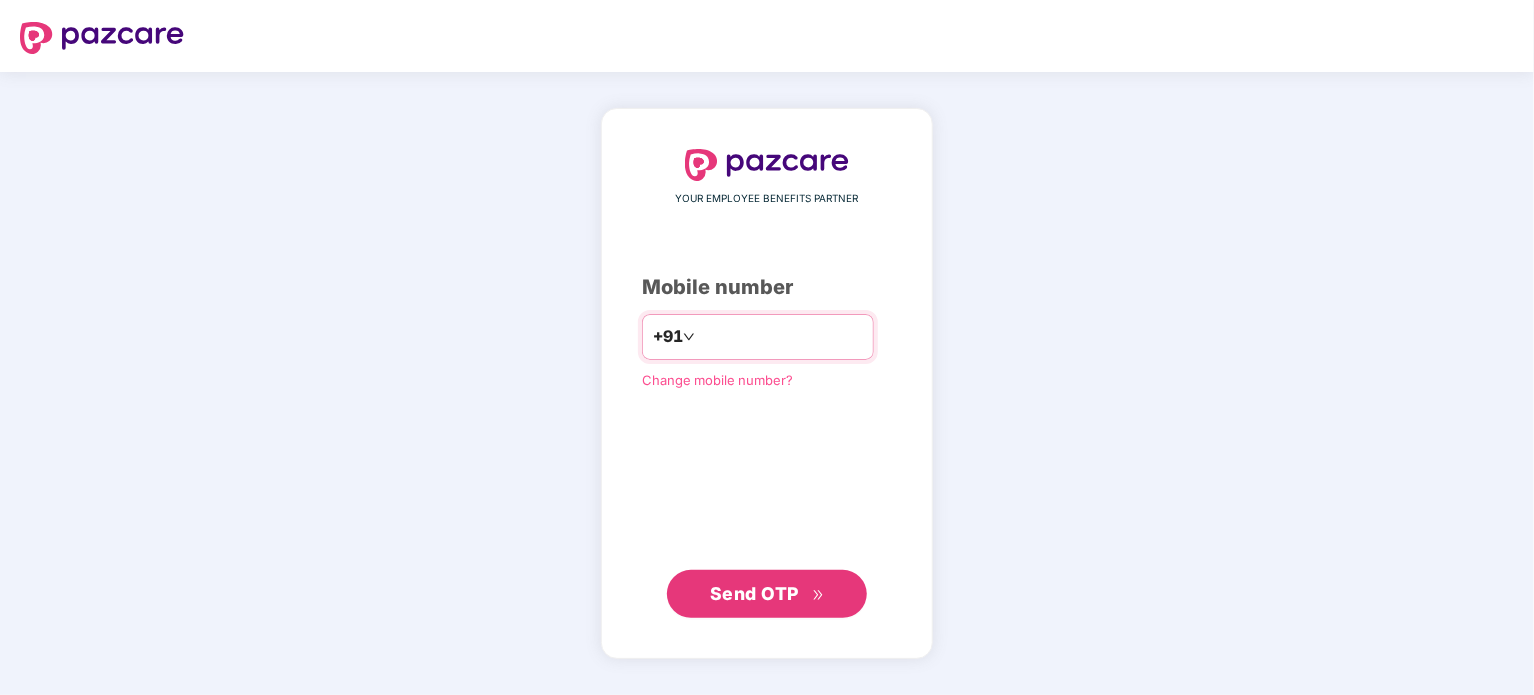 click at bounding box center [781, 337] 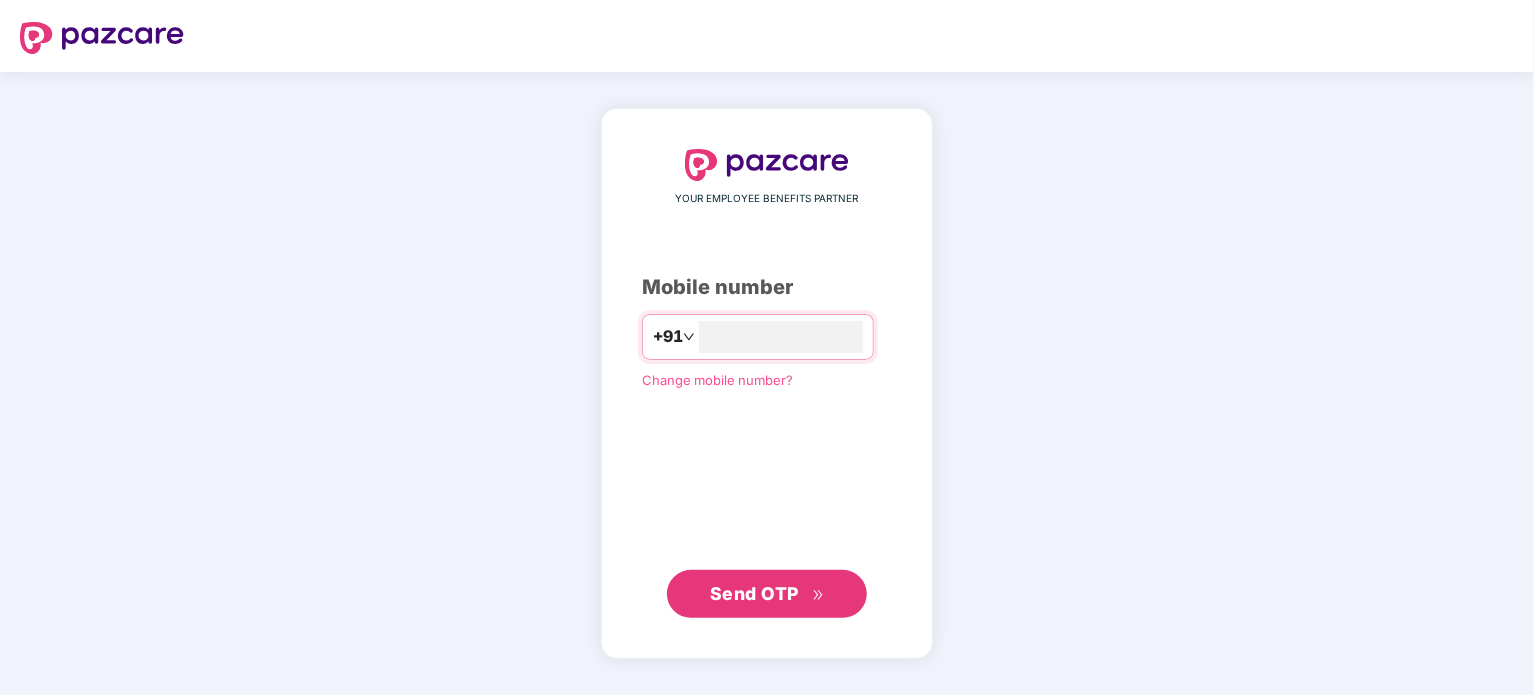 type on "**********" 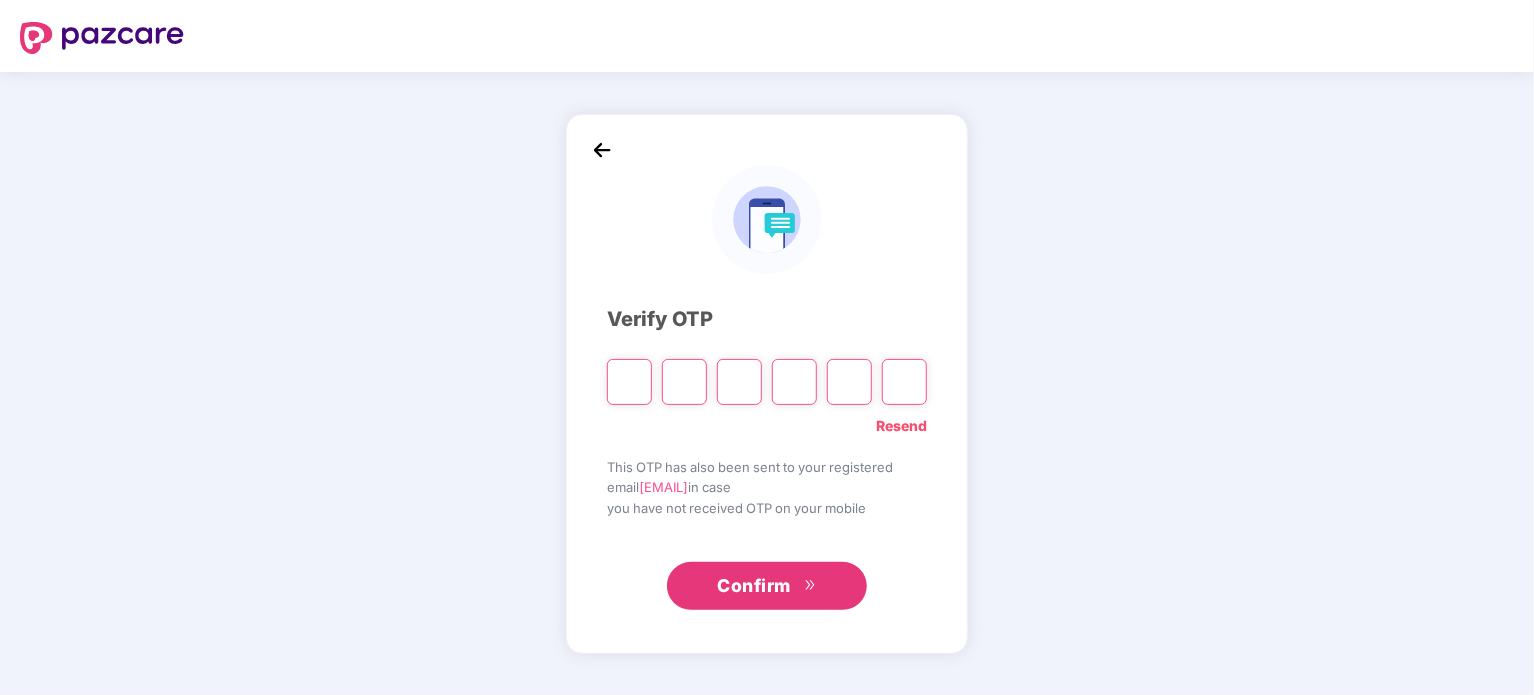 type on "*" 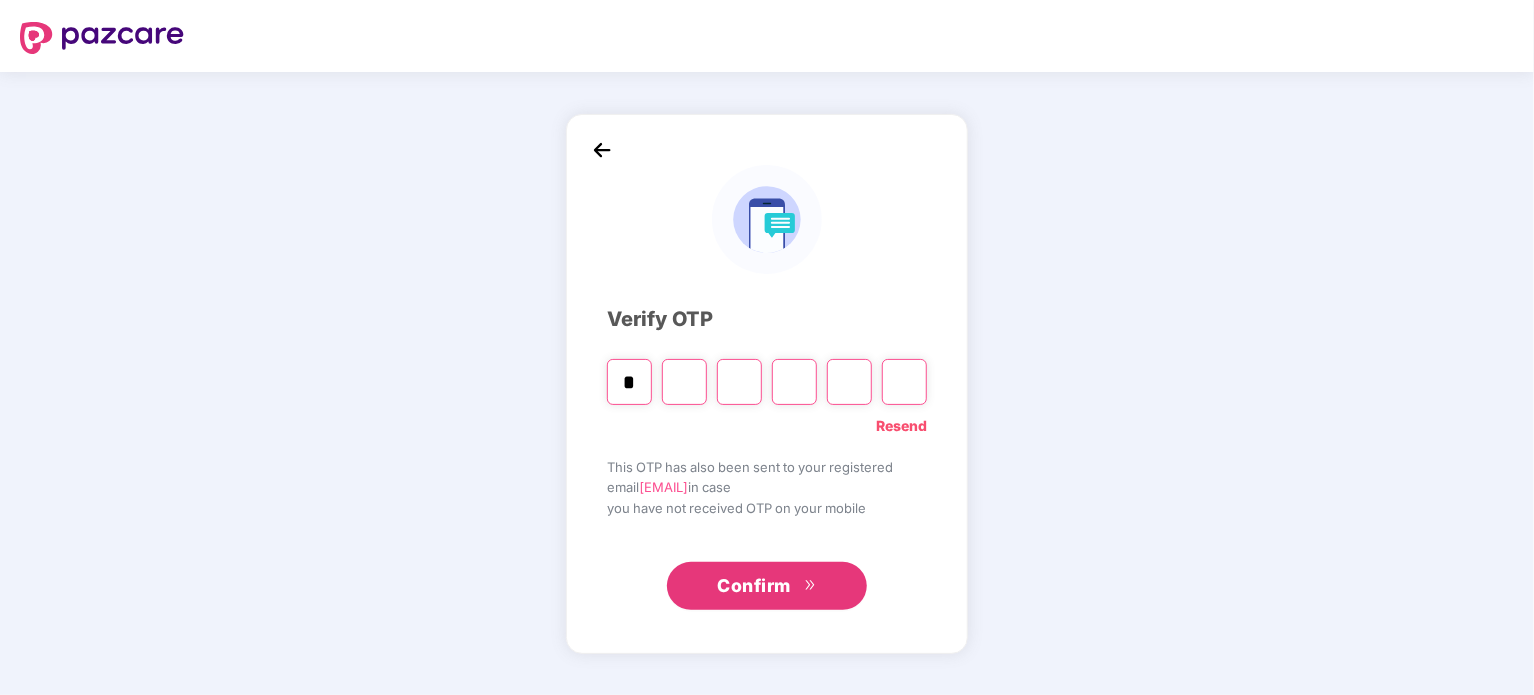 type on "*" 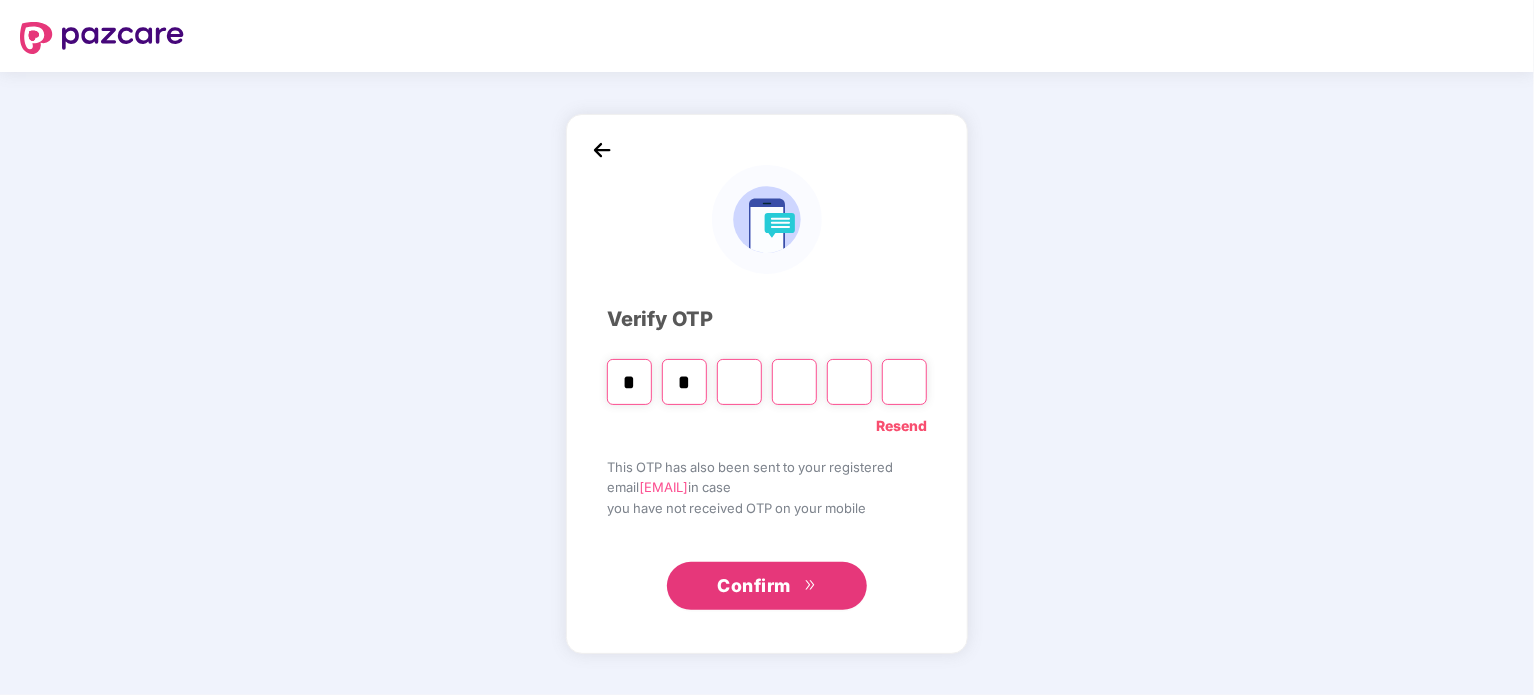 type on "*" 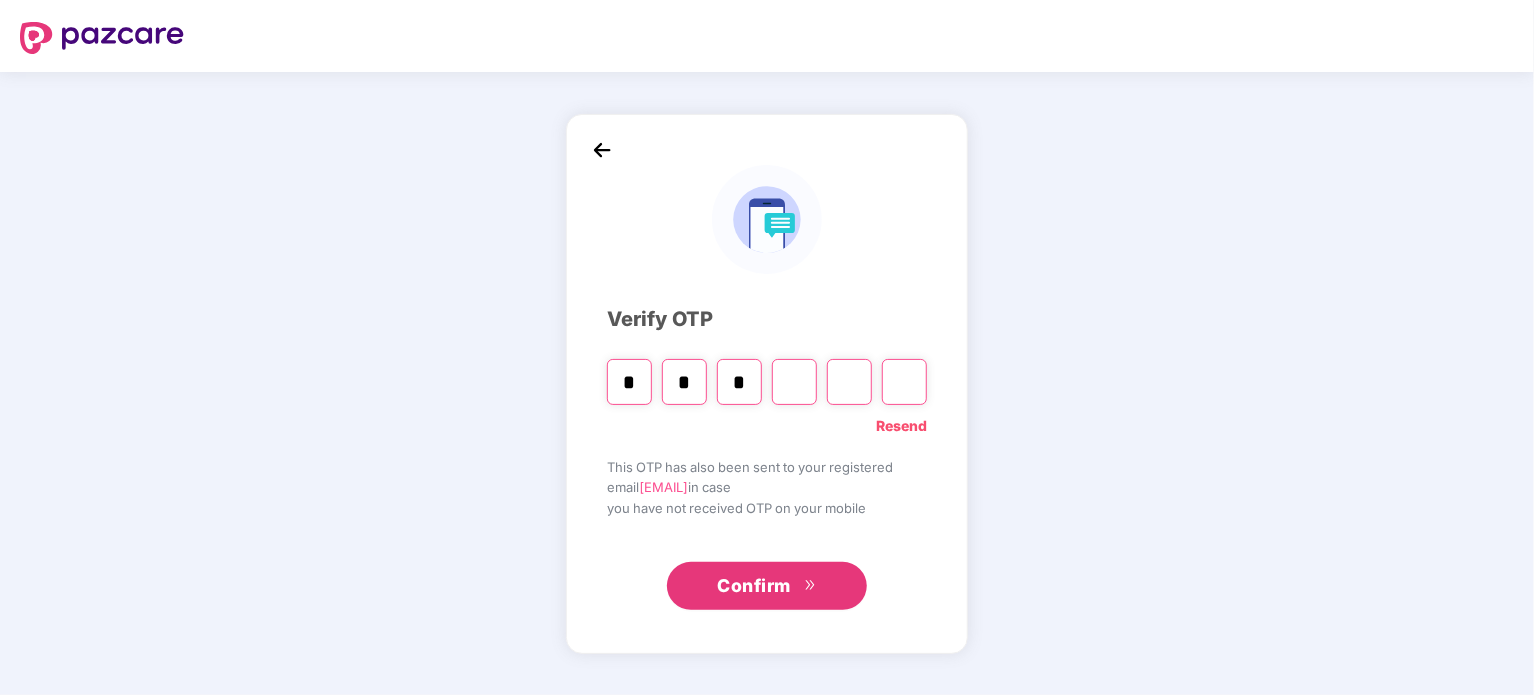 type on "*" 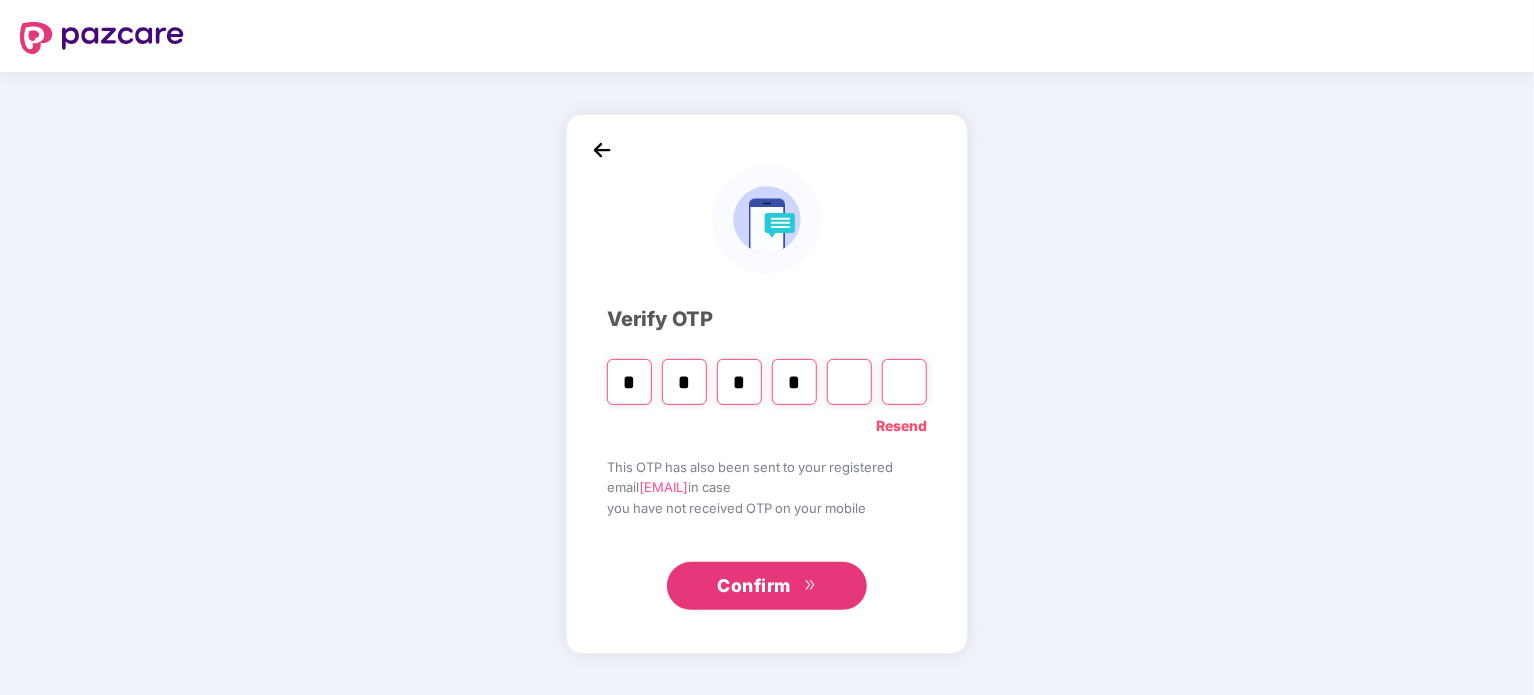 type on "*" 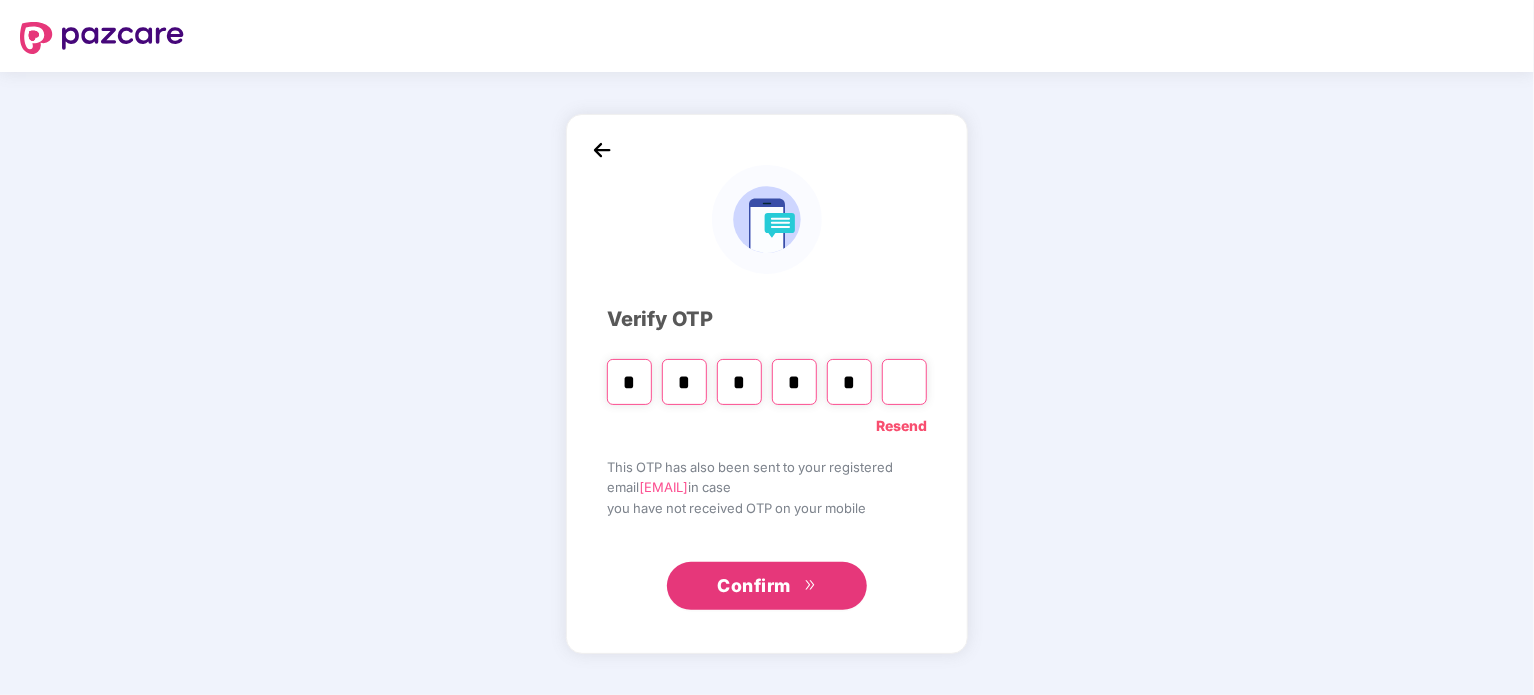 type on "*" 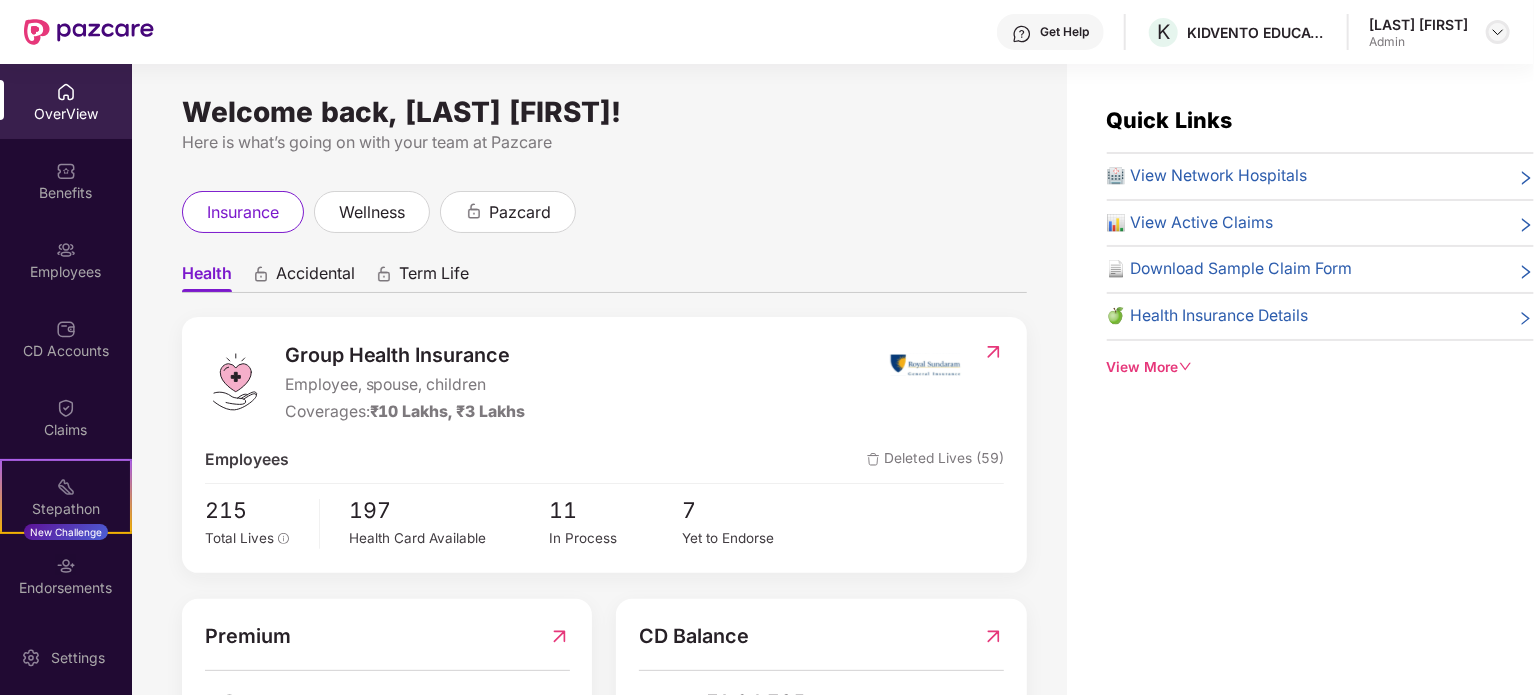click at bounding box center [1498, 32] 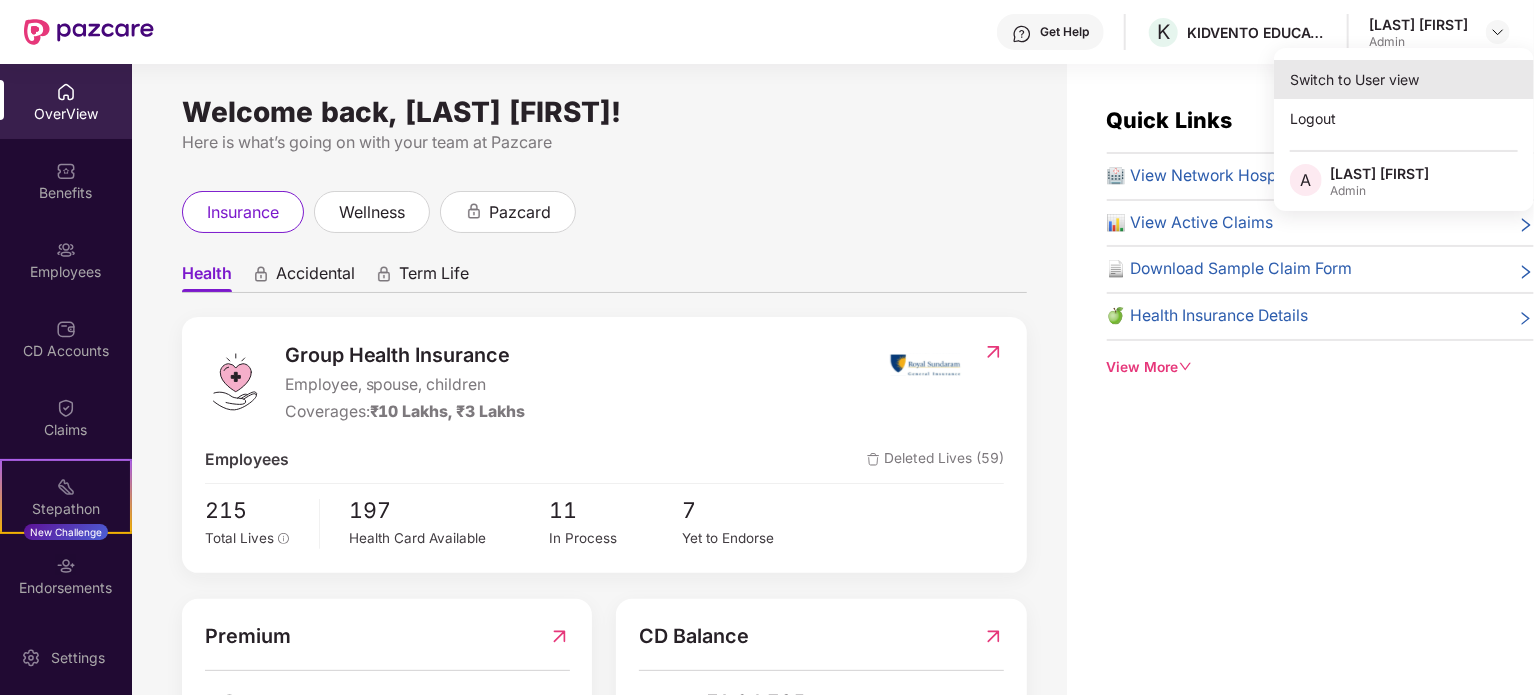 click on "Switch to User view" at bounding box center [1404, 79] 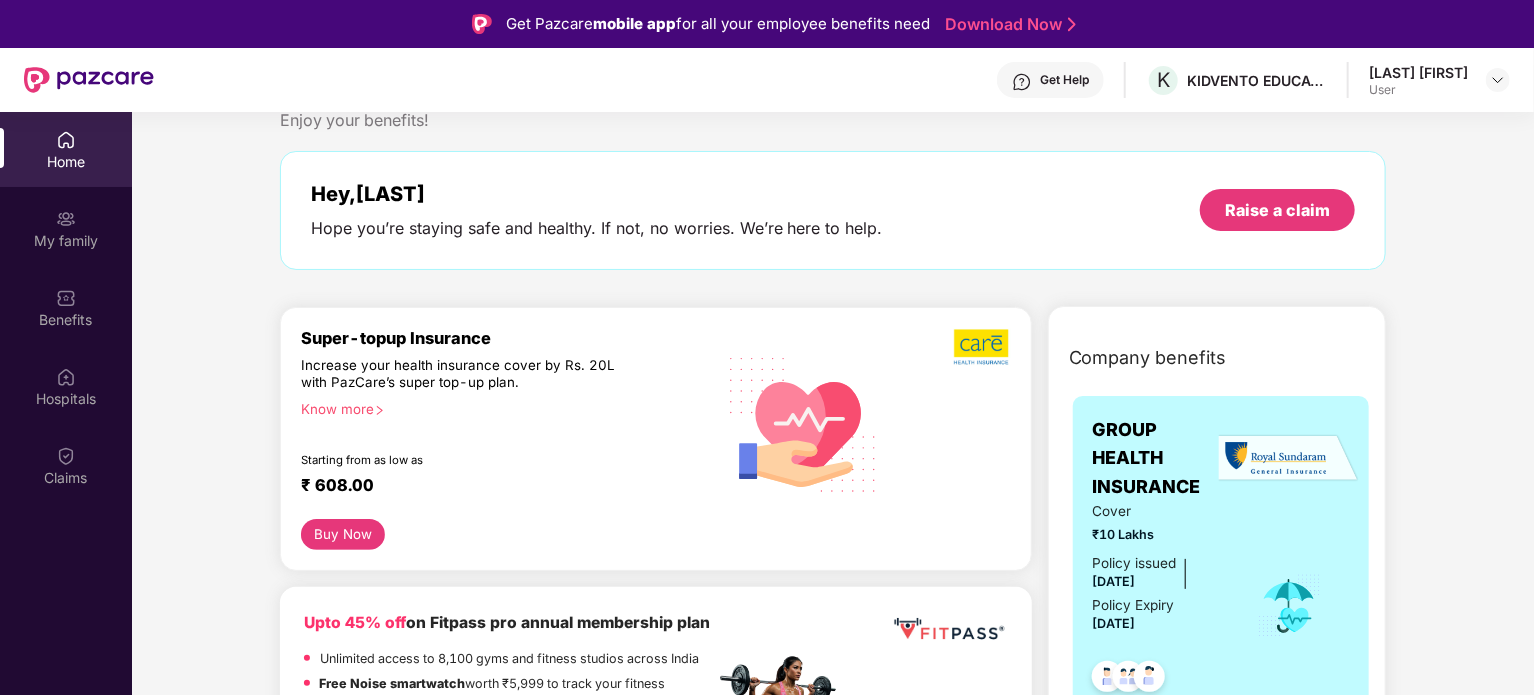 scroll, scrollTop: 100, scrollLeft: 0, axis: vertical 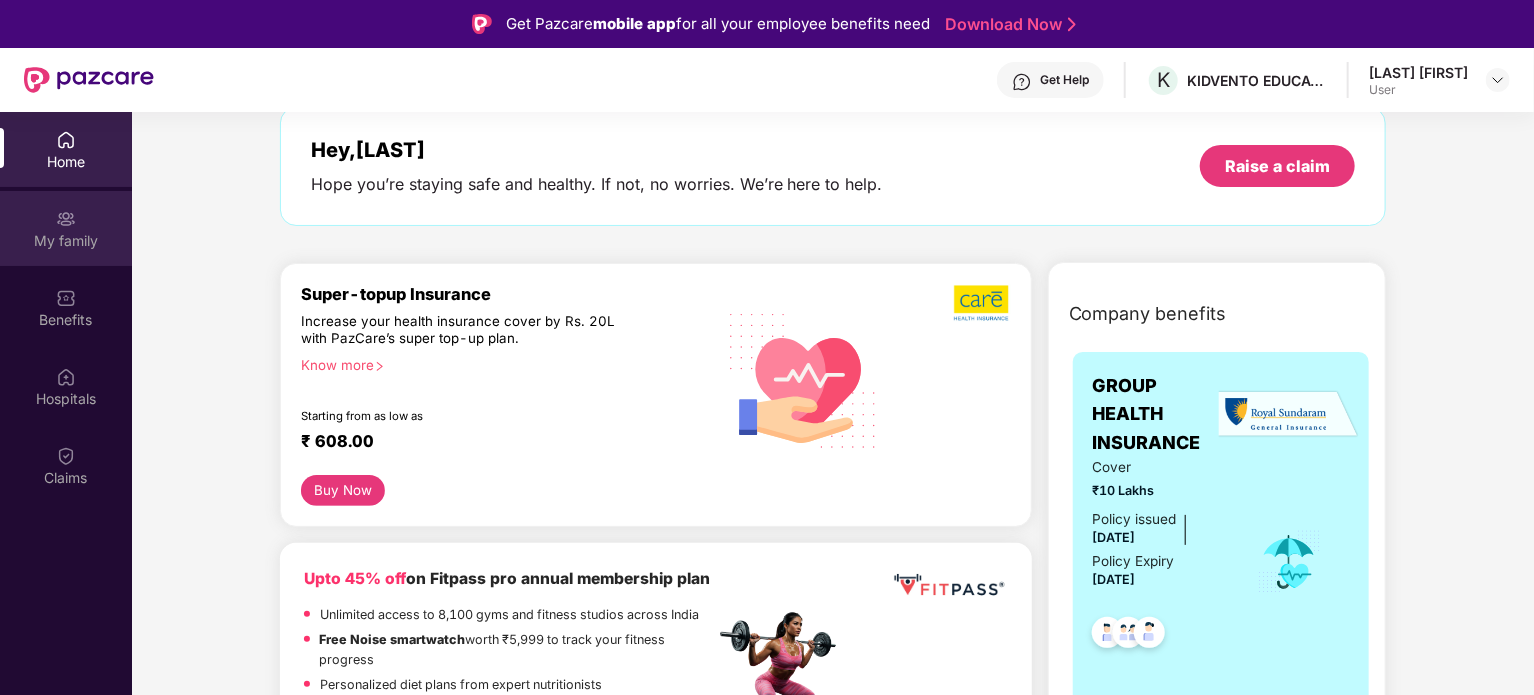 click at bounding box center [66, 219] 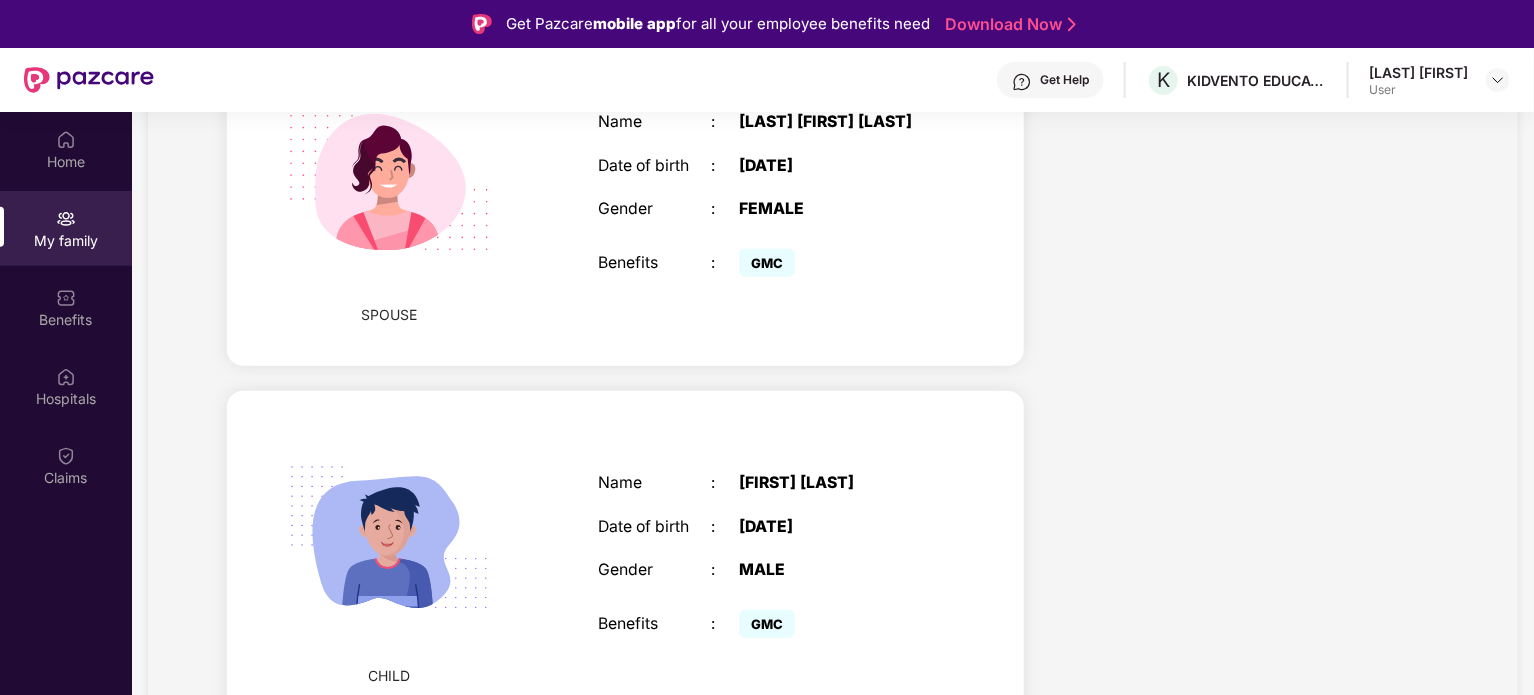scroll, scrollTop: 0, scrollLeft: 0, axis: both 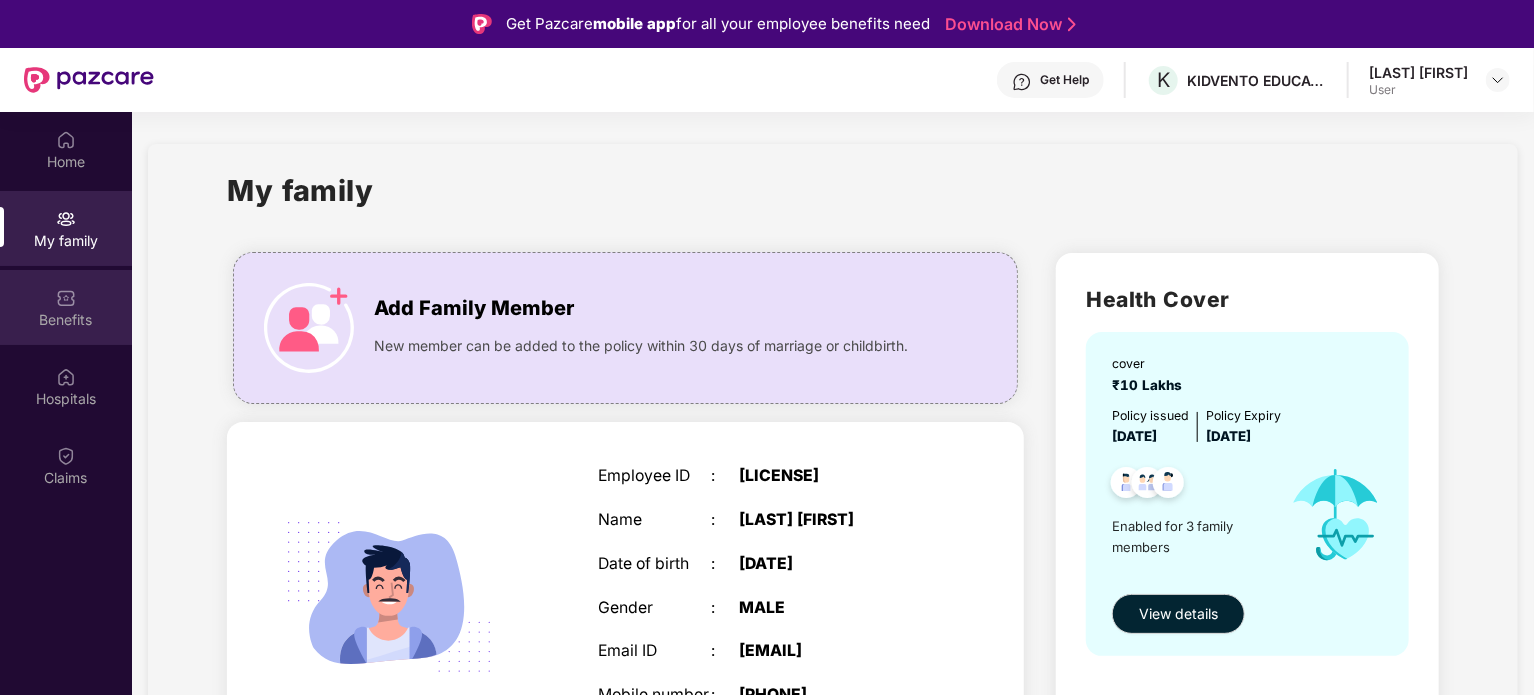 click at bounding box center (66, 298) 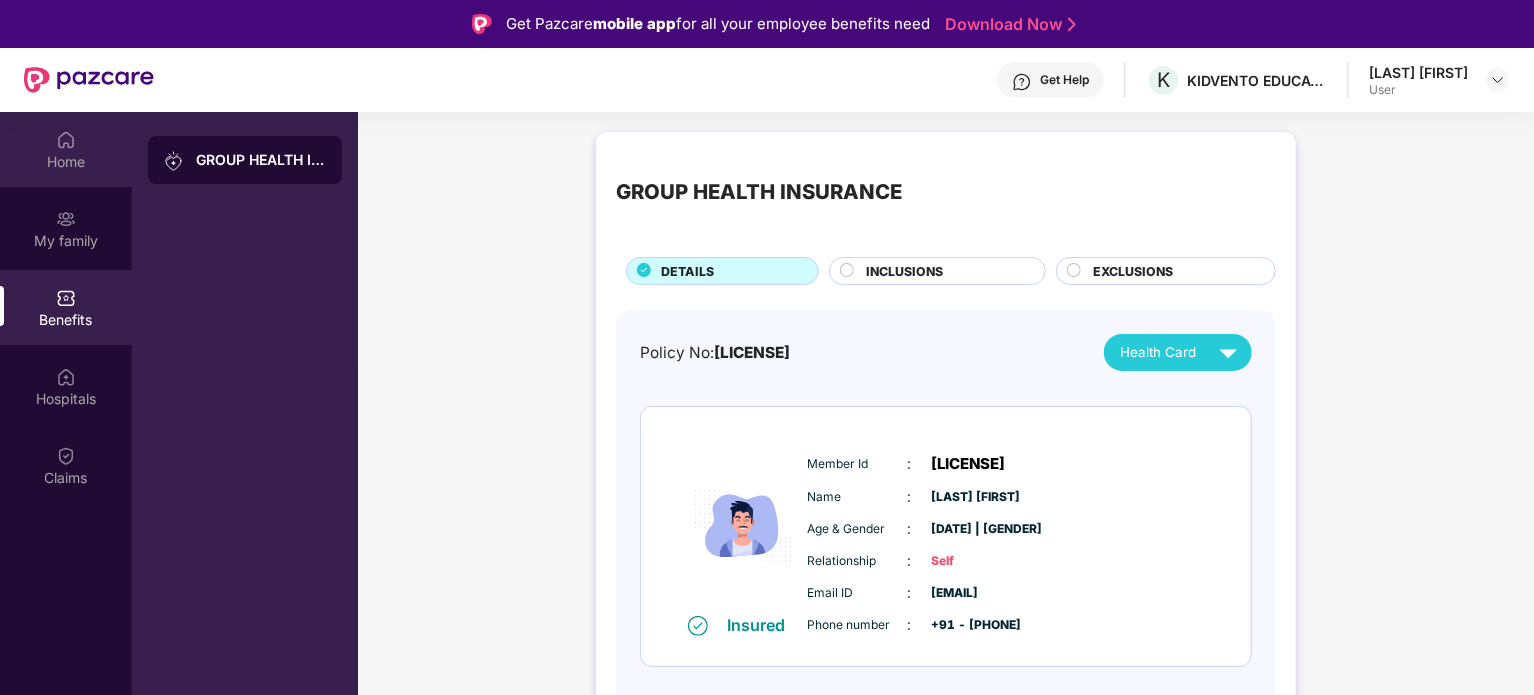 click on "Home" at bounding box center [66, 162] 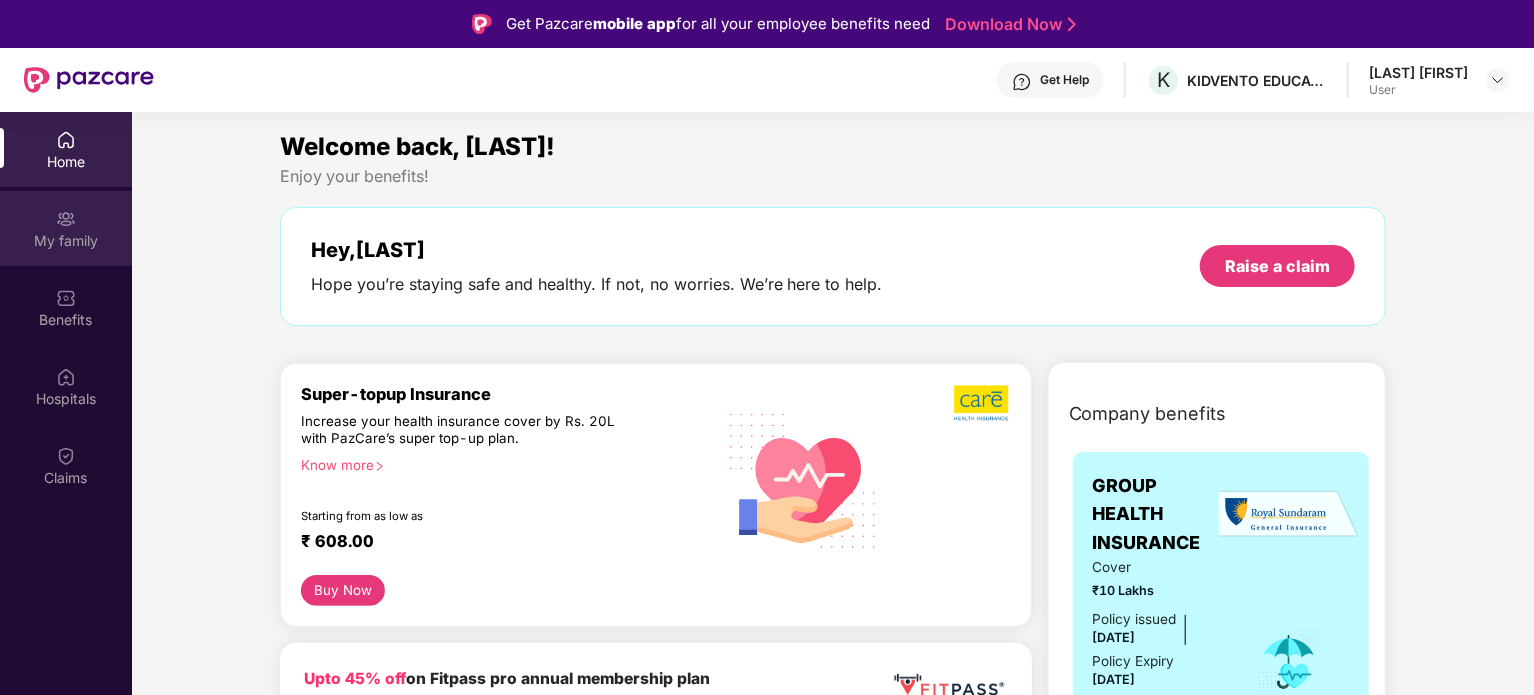 click on "My family" at bounding box center [66, 241] 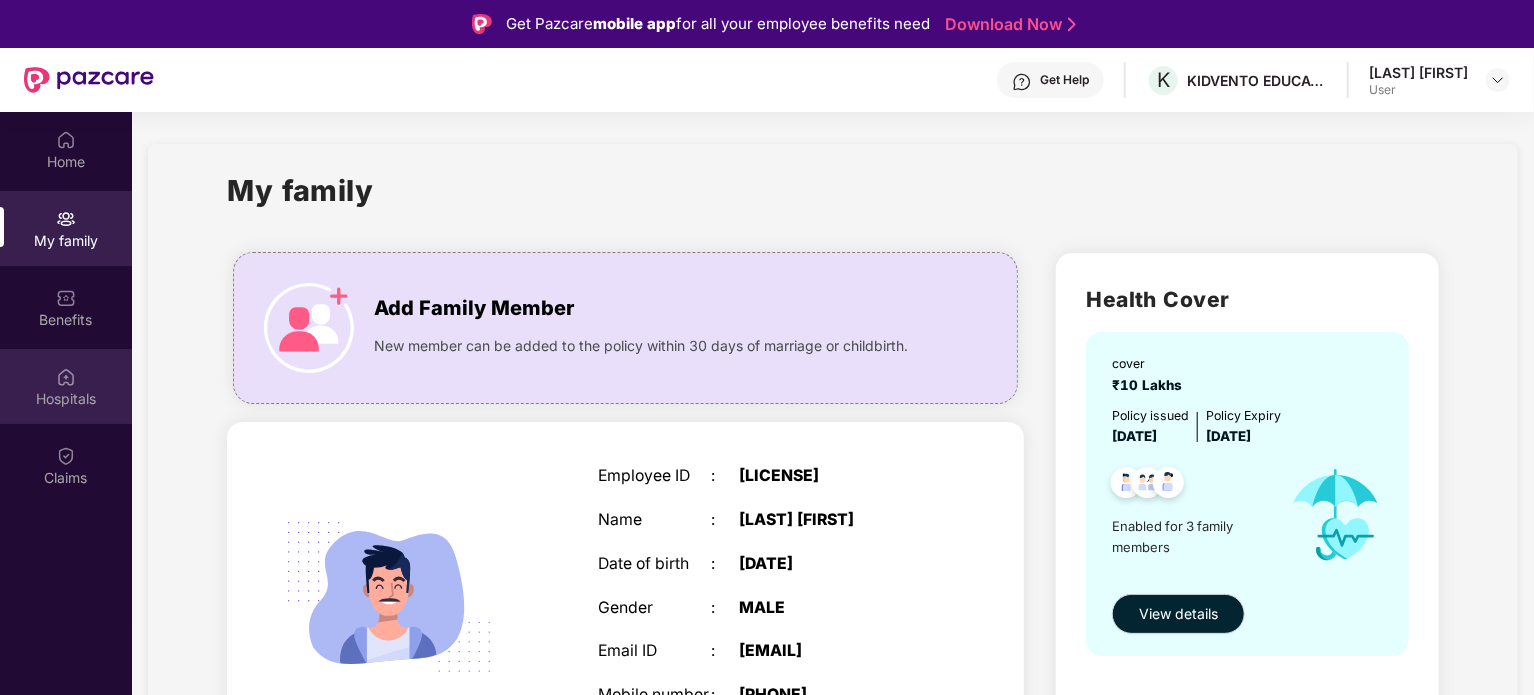click on "Hospitals" at bounding box center [66, 399] 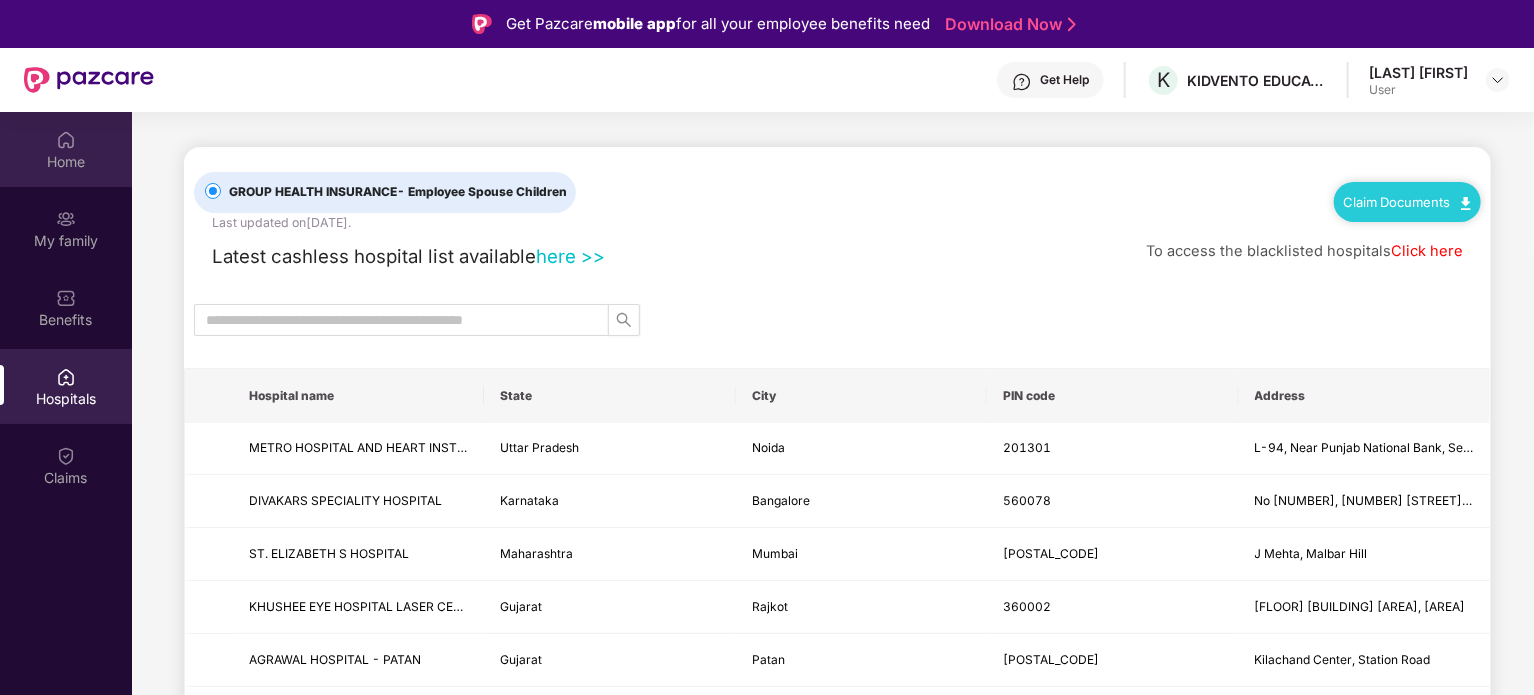 click on "Home" at bounding box center [66, 149] 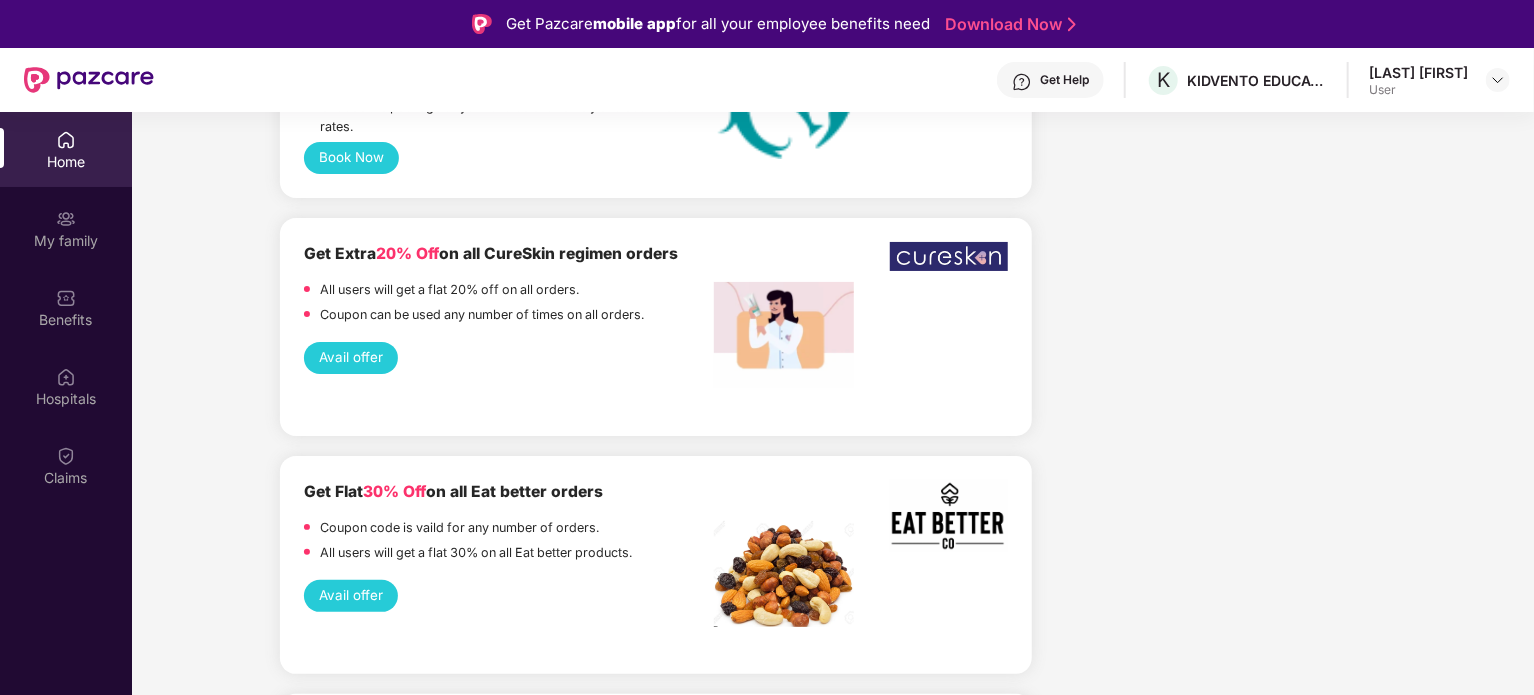 scroll, scrollTop: 4548, scrollLeft: 0, axis: vertical 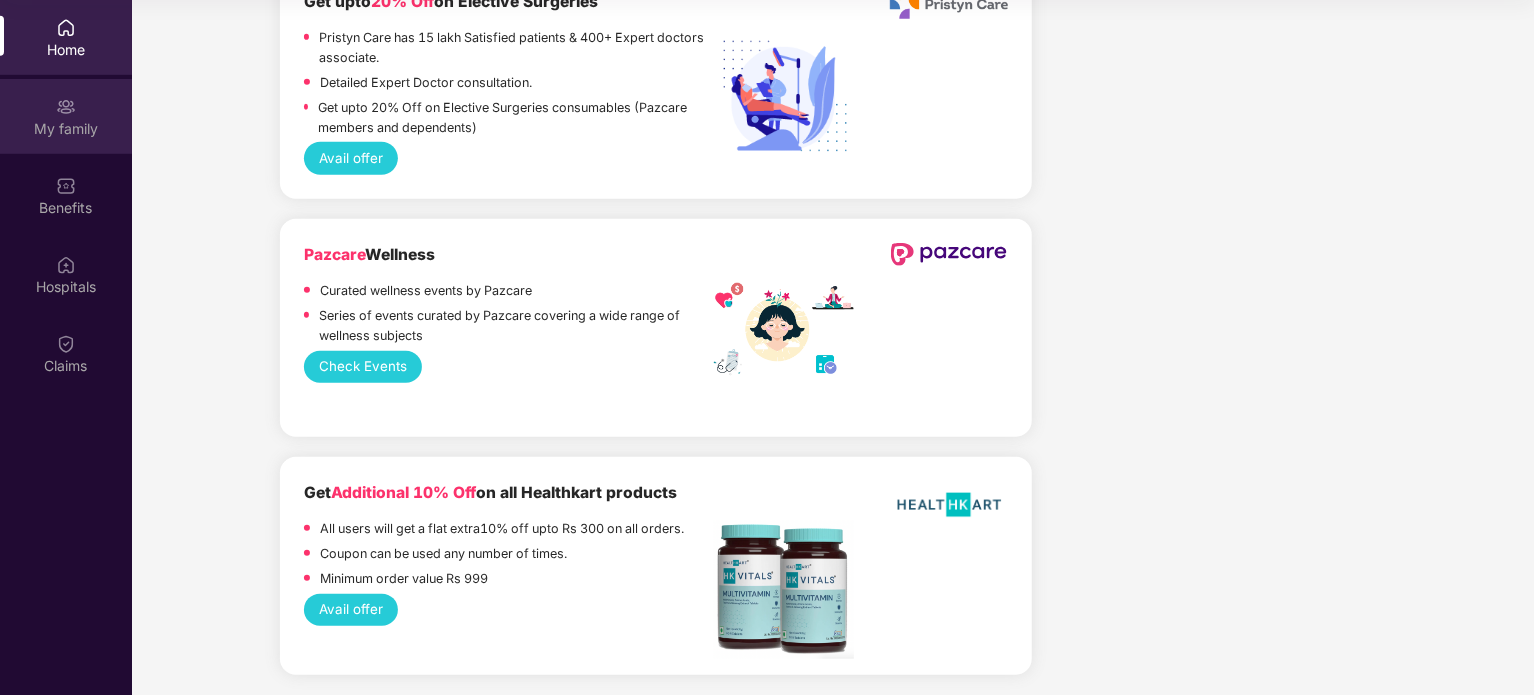 click on "My family" at bounding box center [66, 128] 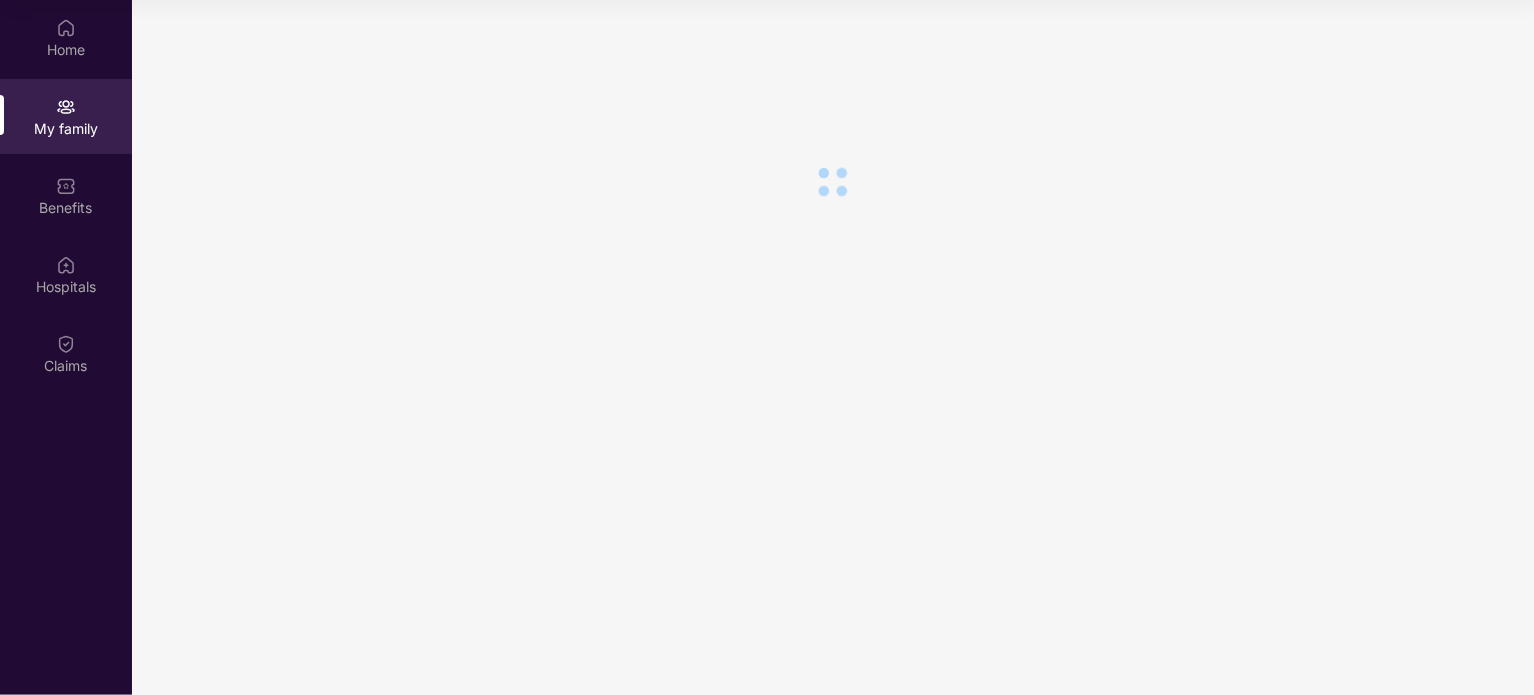 scroll, scrollTop: 0, scrollLeft: 0, axis: both 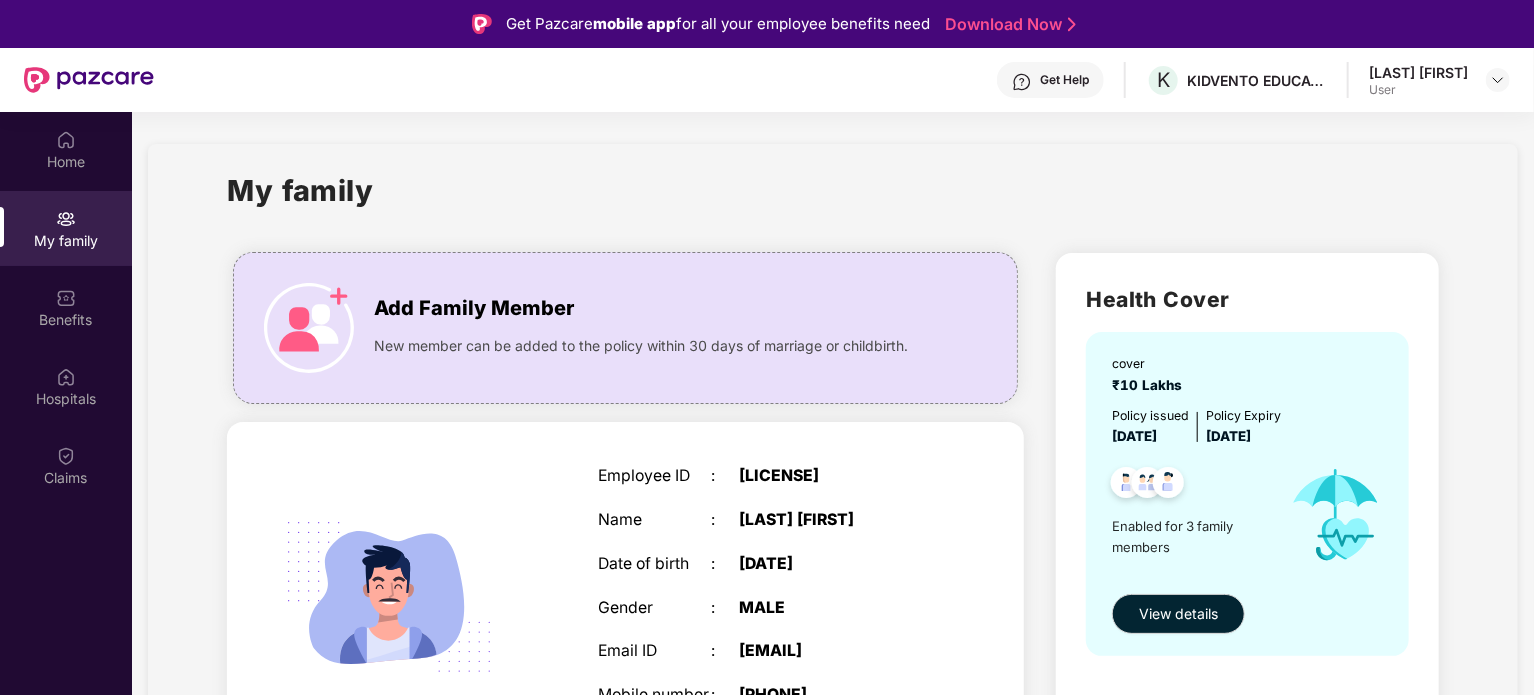 click on "[LAST] [FIRST]" at bounding box center (1418, 72) 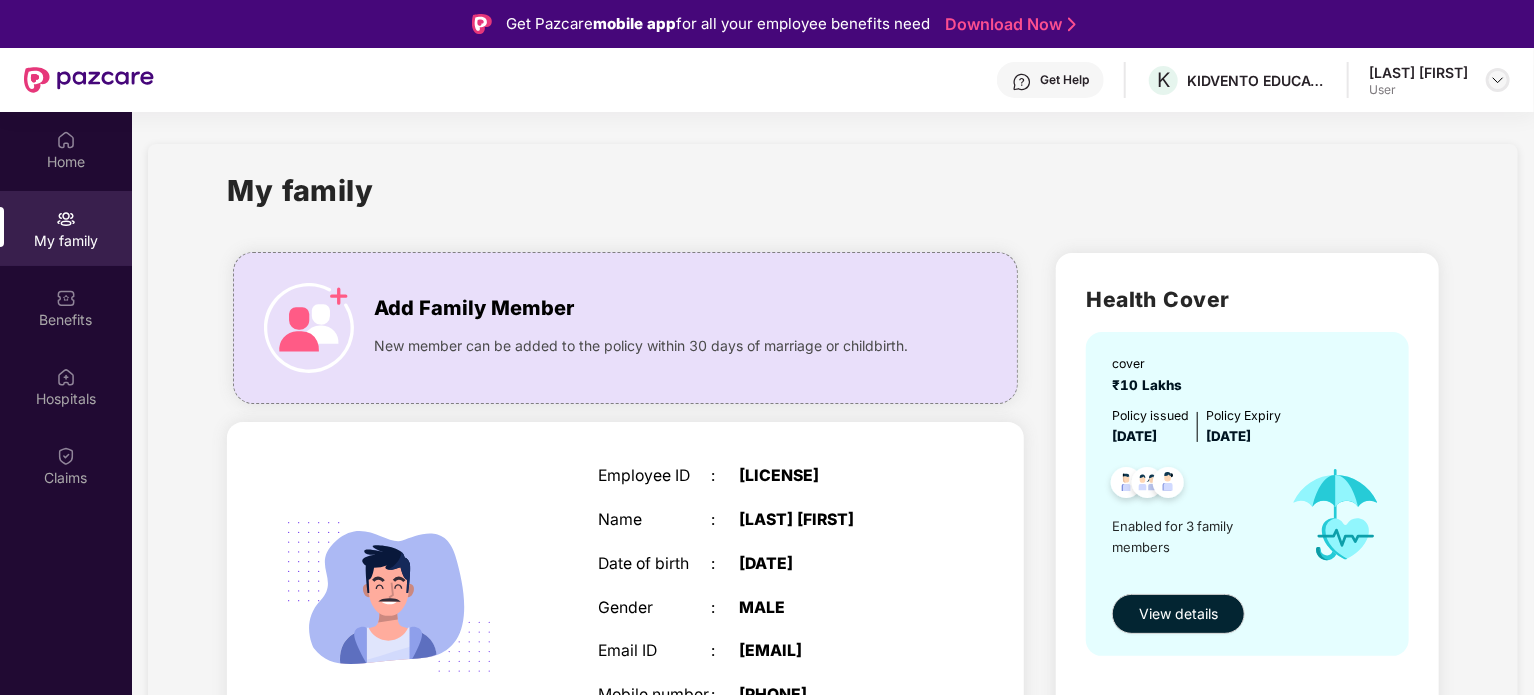 click at bounding box center (1498, 80) 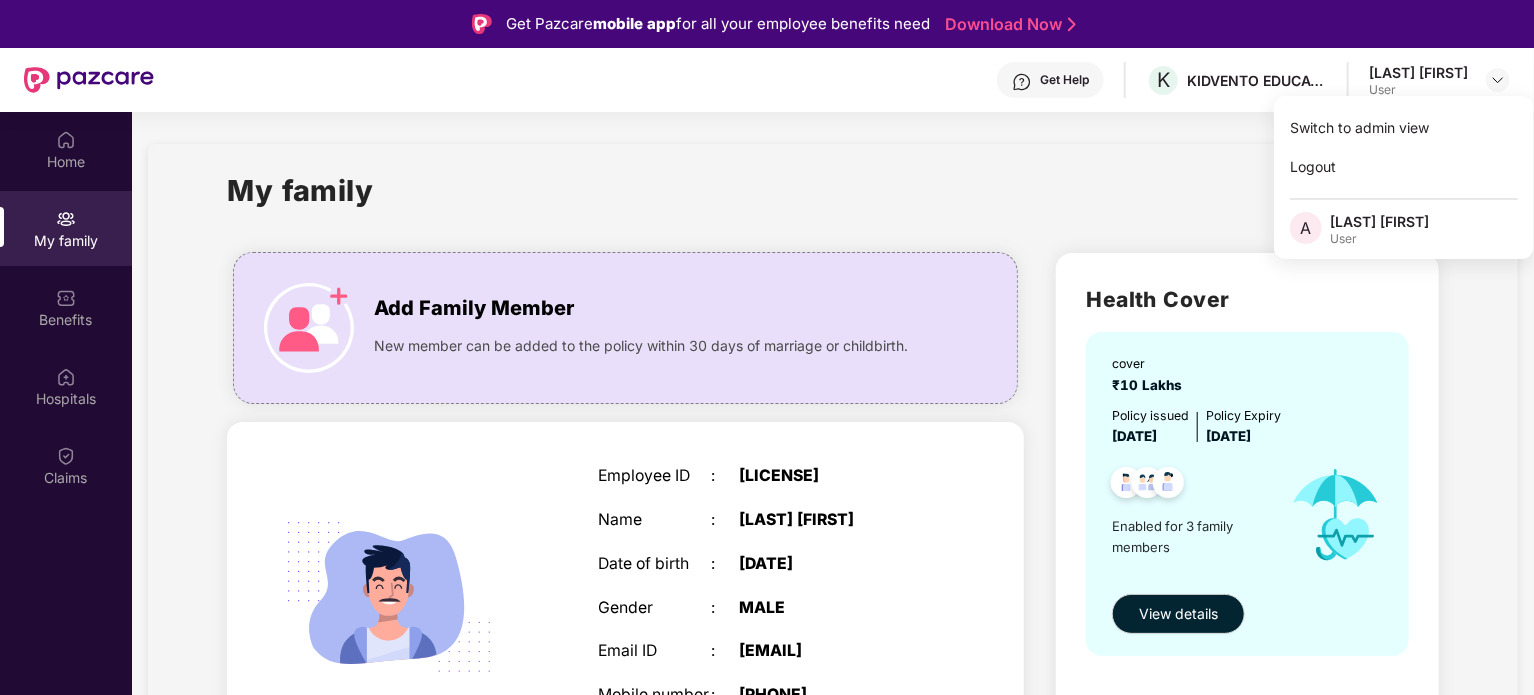 click on "[LAST] [FIRST]" at bounding box center (1379, 221) 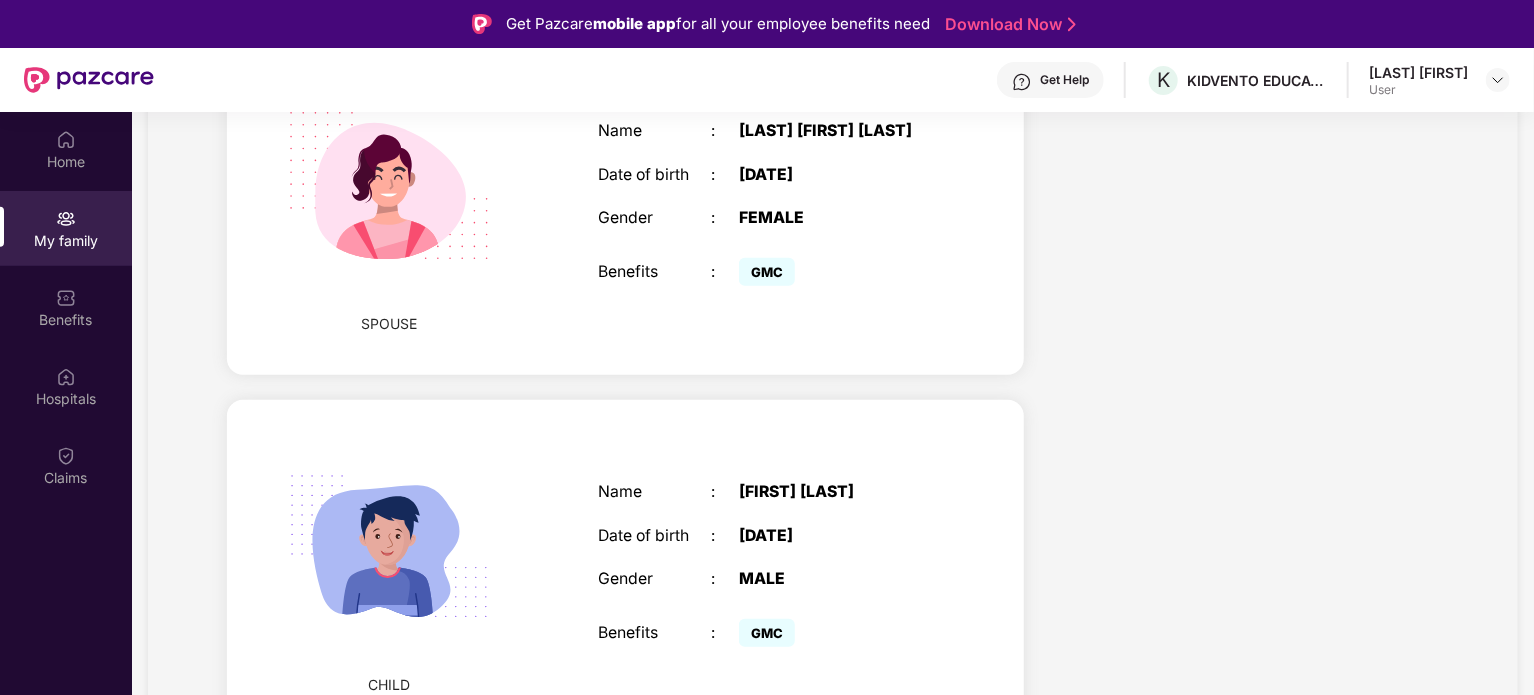 scroll, scrollTop: 809, scrollLeft: 0, axis: vertical 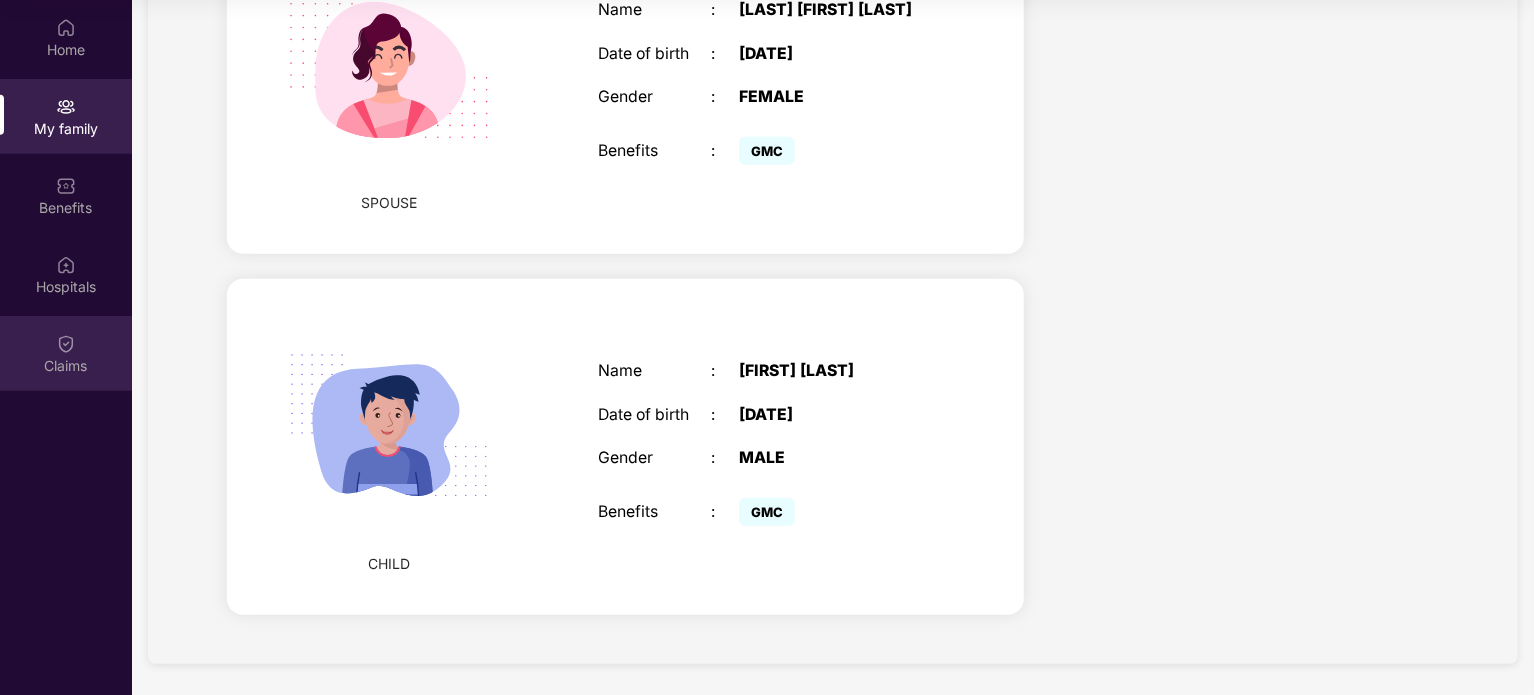 click on "Claims" at bounding box center [66, 353] 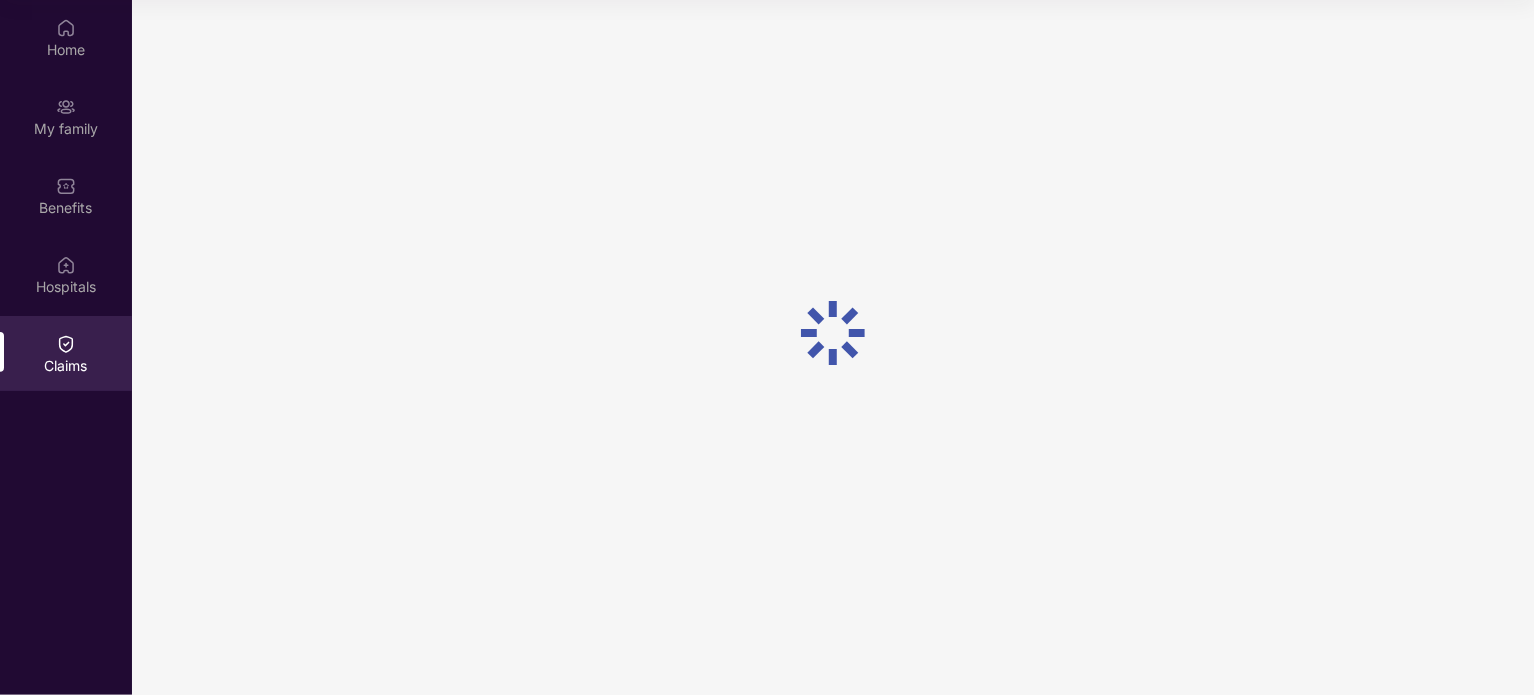 scroll, scrollTop: 0, scrollLeft: 0, axis: both 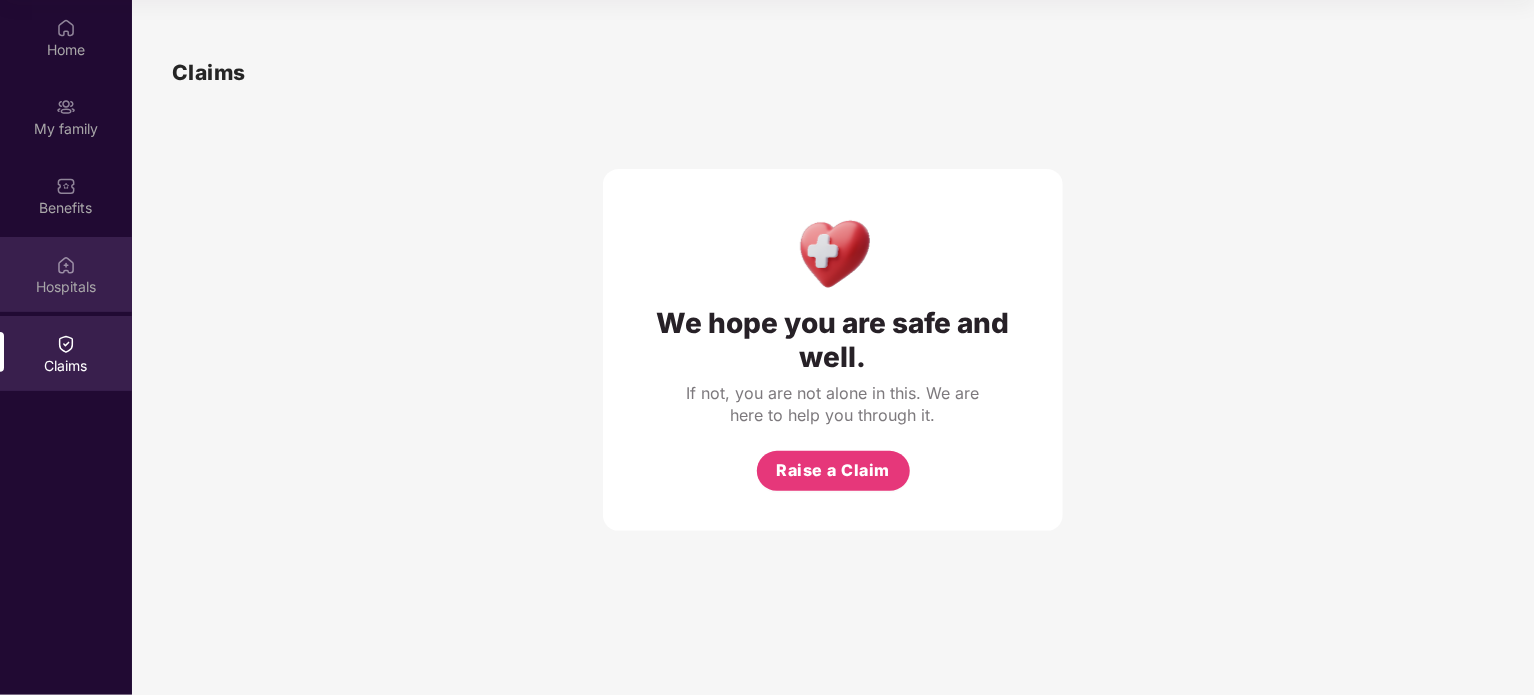 click on "Hospitals" at bounding box center (66, 274) 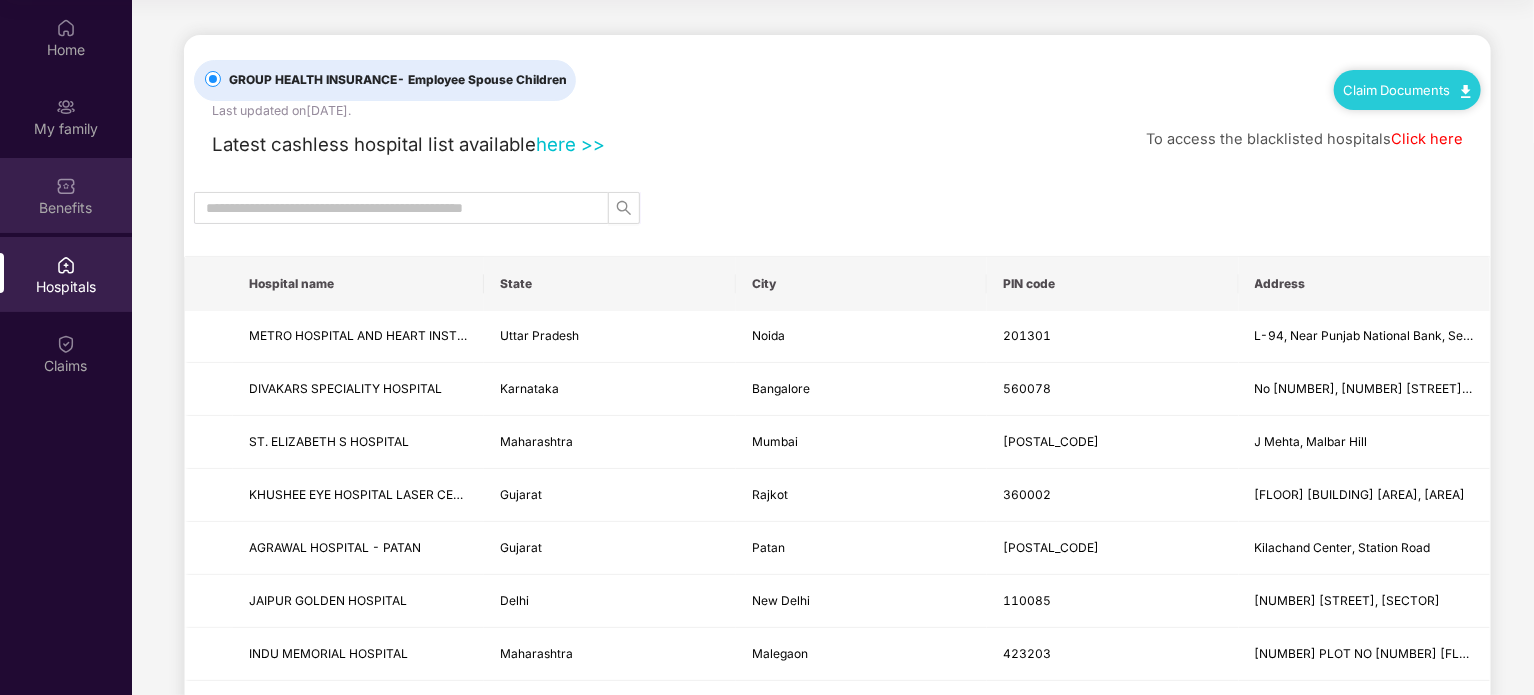 click on "Benefits" at bounding box center (66, 208) 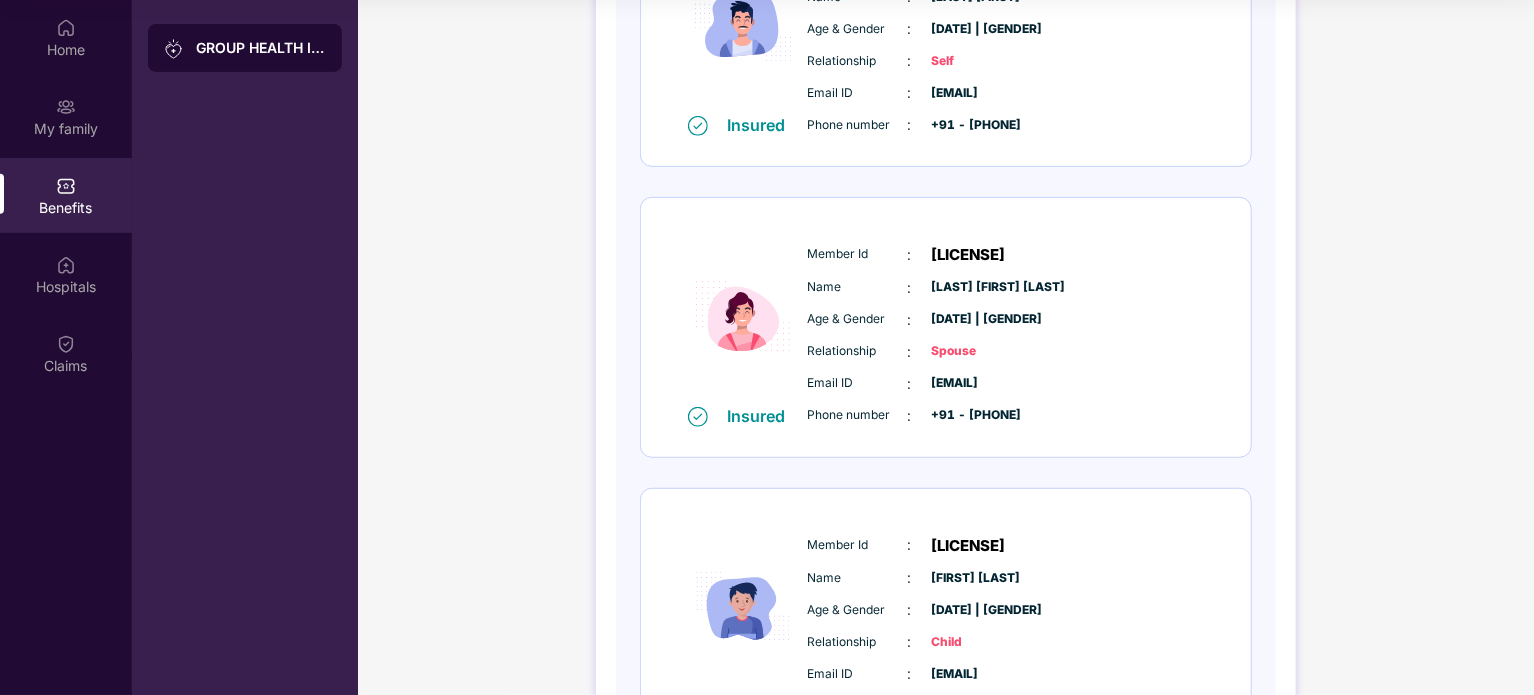 scroll, scrollTop: 0, scrollLeft: 0, axis: both 